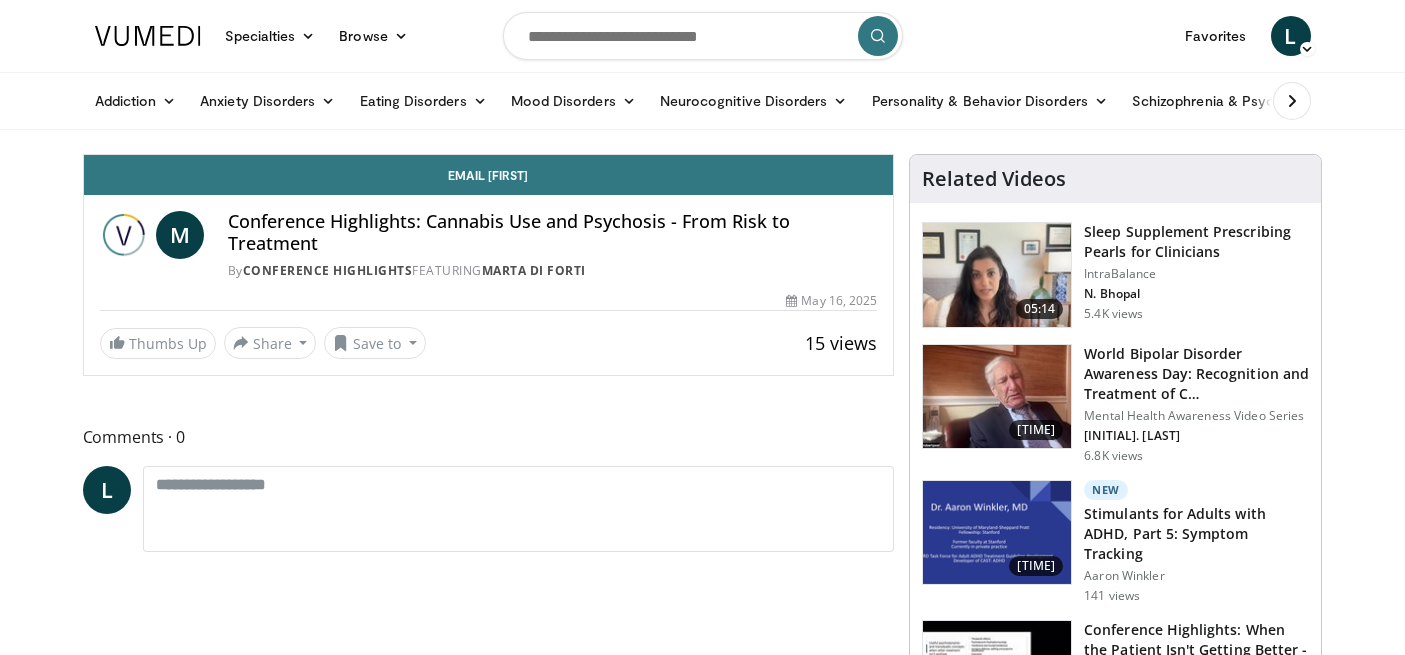 scroll, scrollTop: 0, scrollLeft: 0, axis: both 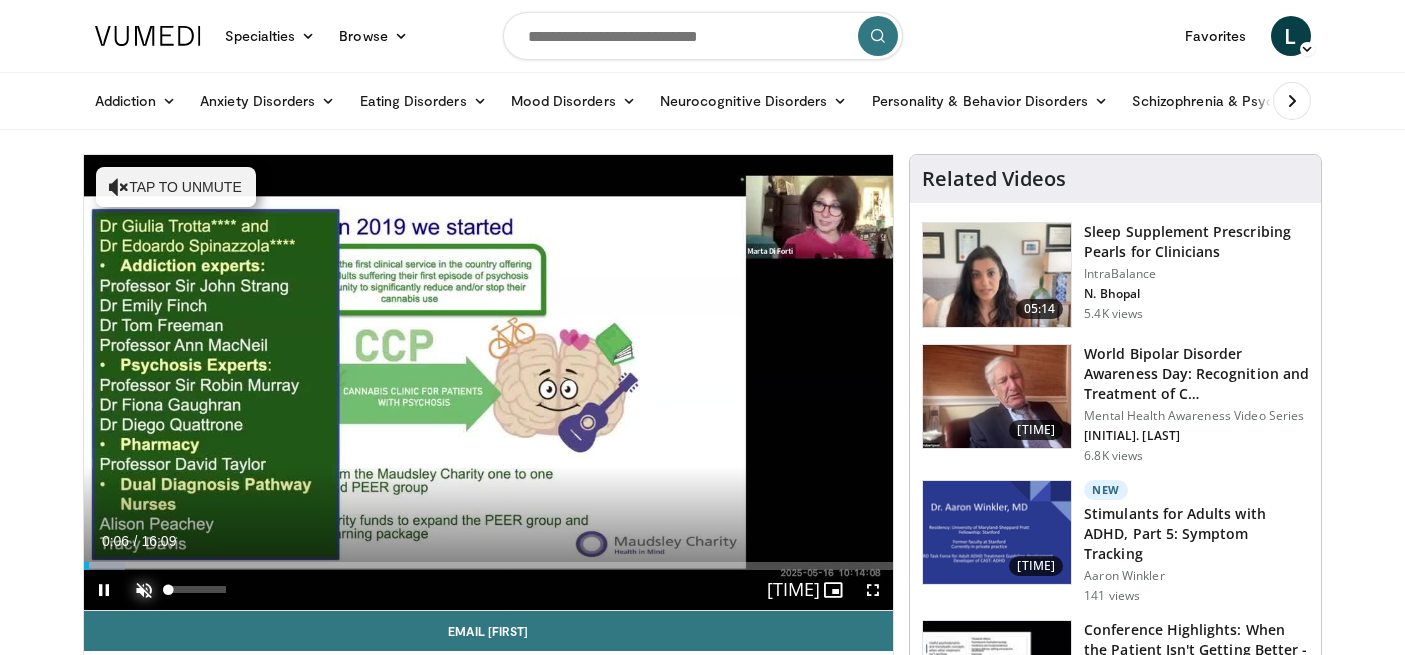 click at bounding box center (144, 590) 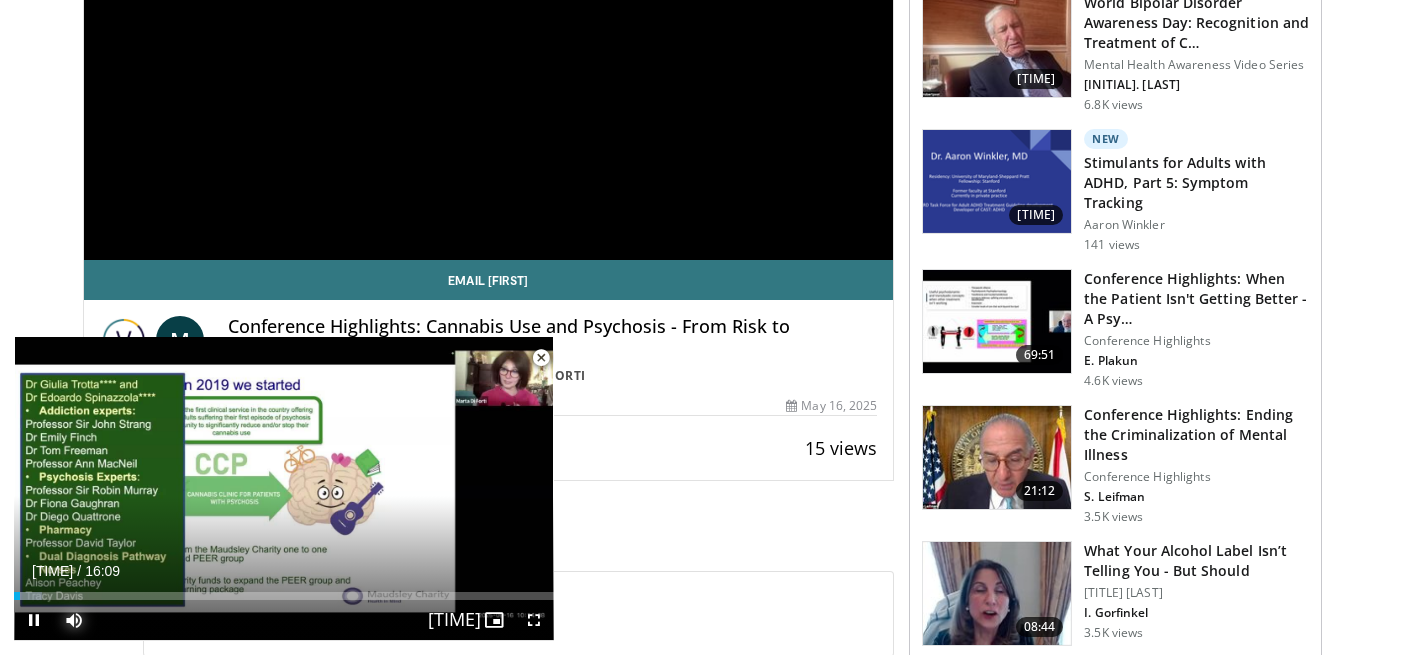 scroll, scrollTop: 384, scrollLeft: 0, axis: vertical 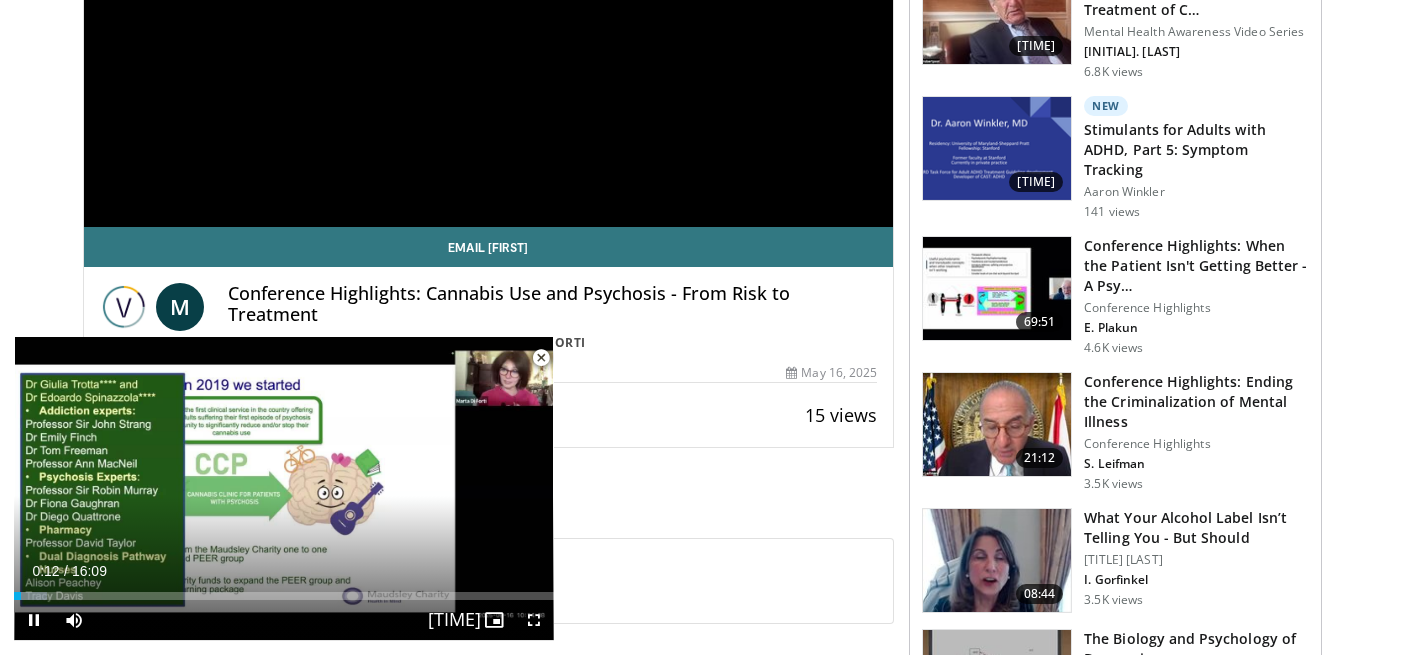 click at bounding box center (541, 358) 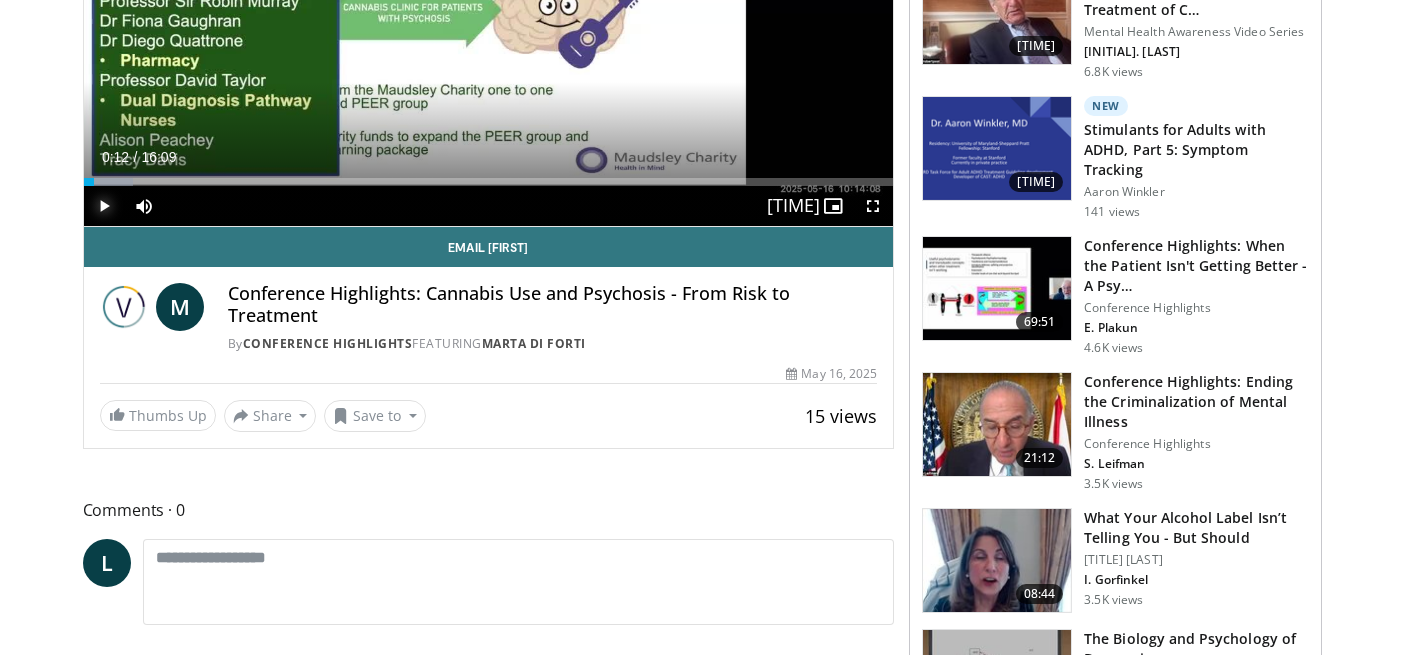 click at bounding box center (104, 206) 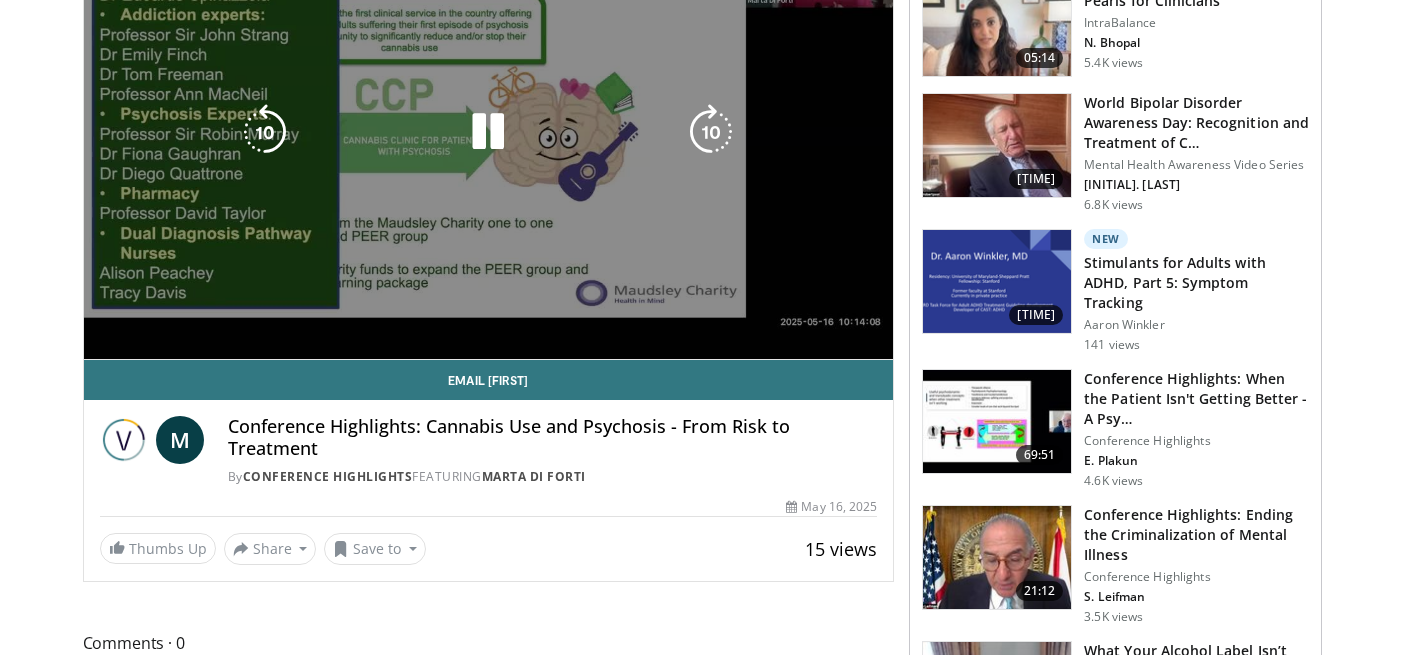 scroll, scrollTop: 252, scrollLeft: 0, axis: vertical 